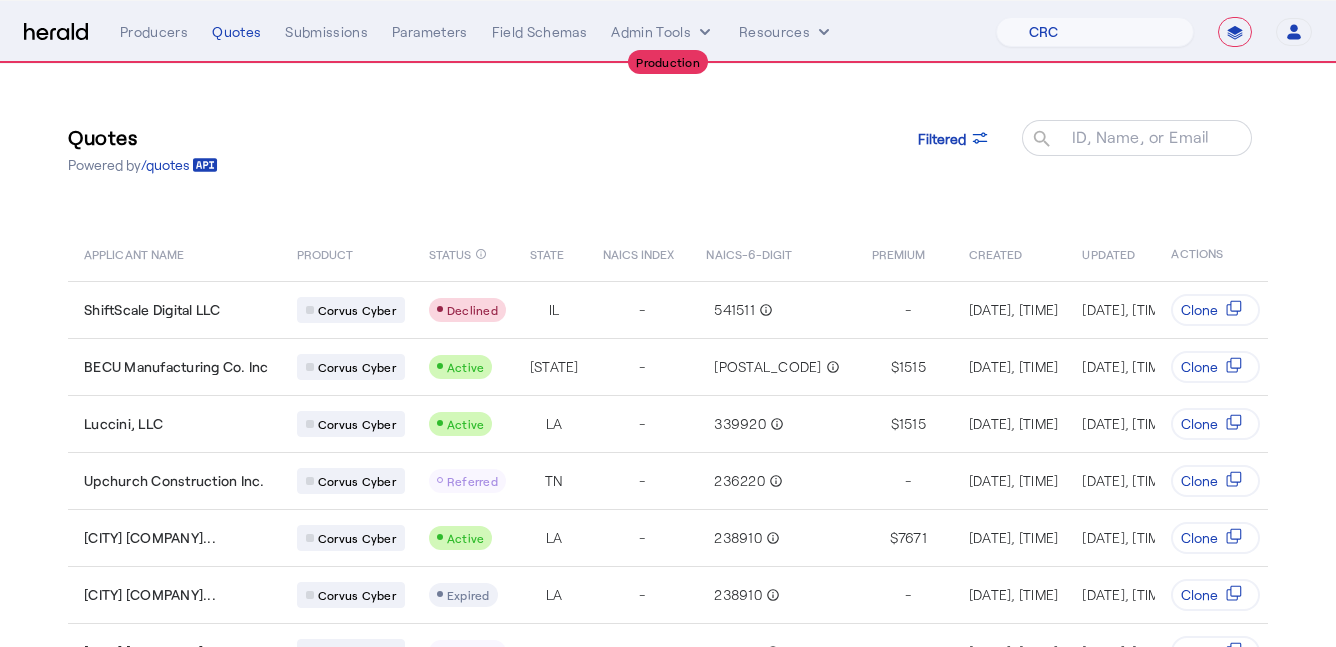 select on "pfm_h3db_crc" 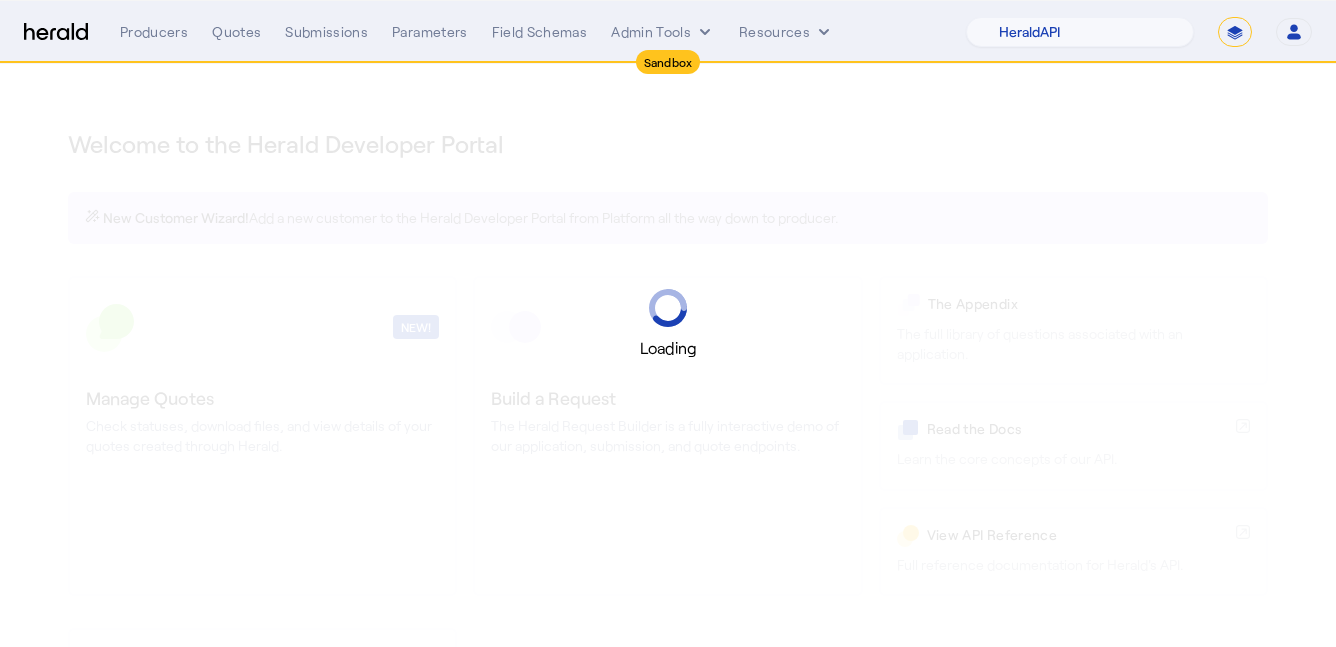 select on "pfm_2v8p_herald_api" 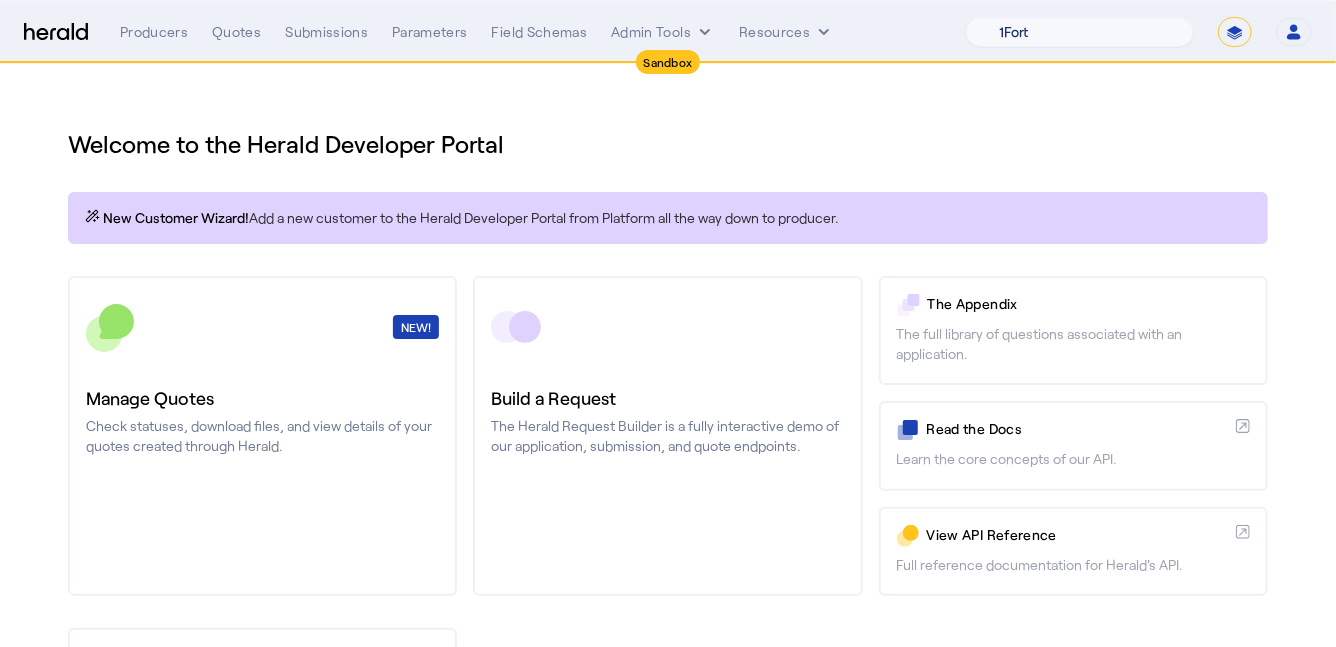 click on "1Fort   Acrisure   Acturis   Affinity Advisors   Affinity Risk   Agentero   AmWins   Anzen   Aon   Appulate   Arch   Assurely   BTIS   Babbix   Berxi   Billy   BindHQ   Bold Penguin    Bolt   Bond   Boxx   Brightway   Brit Demo Sandbox   Broker Buddha   Buddy   Bunker   Burns Wilcox   CNA Test   CRC   CS onboarding test account   Chubb Test   Citadel   Coalition   Coast   Coterie Test   Counterpart    CoverForce   CoverWallet   Coverdash   Coverhound   Cowbell   Cyber Example Platform   CyberPassport   Defy Insurance   Draftrs   ESpecialty   Embroker   Equal Parts   Exavalu   Ezyagent   Federacy Platform   FifthWall   Flow Speciality (Capitola)   Foundation   Founder Shield   Gaya   Gerent   GloveBox   Glow   Growthmill   HW Kaufman   Hartford Steam Boiler   Hawksoft   Heffernan Insurance Brokers   Herald Envoy Testing   HeraldAPI   Hypergato   Inchanted   Indemn.ai   Infinity   Insured.io   Insuremo   Insuritas   Irys   Jencap   Kamillio   Kayna   LTI Mindtree   Layr   Limit   Markel Test   Marsh   Novidea" at bounding box center (1080, 32) 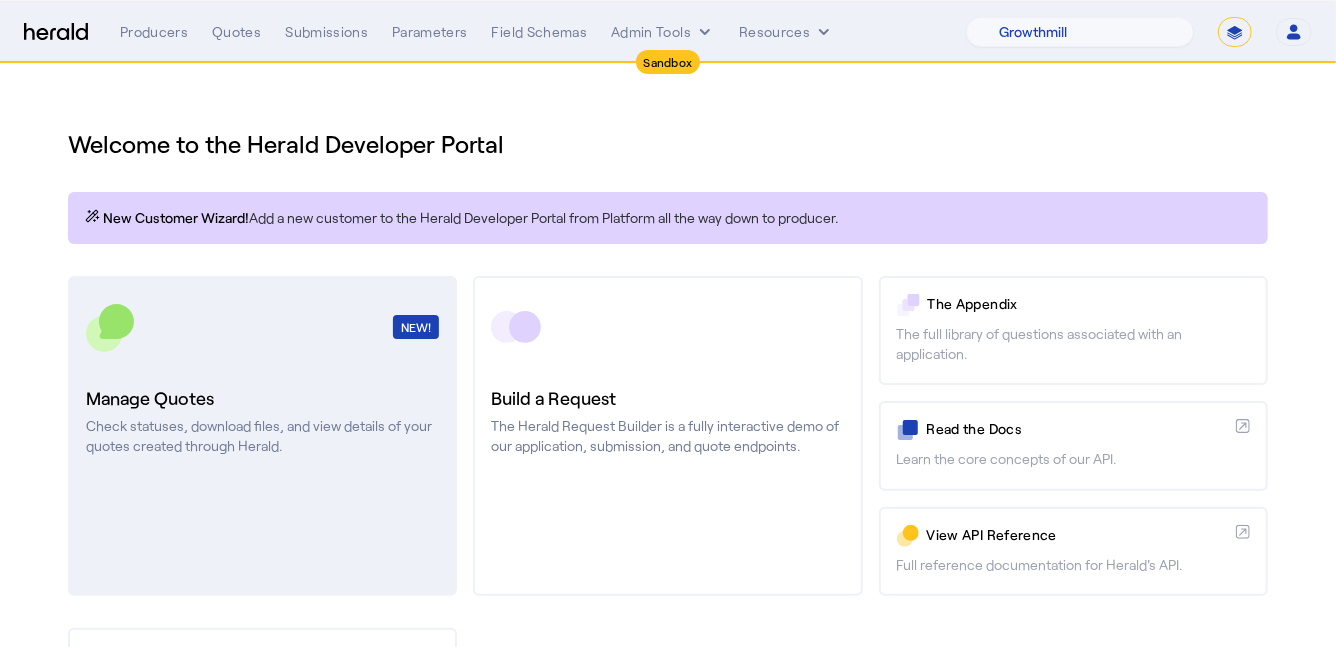 click on "NEW!  Manage Quotes  Check statuses, download files, and view details of your quotes created through Herald." 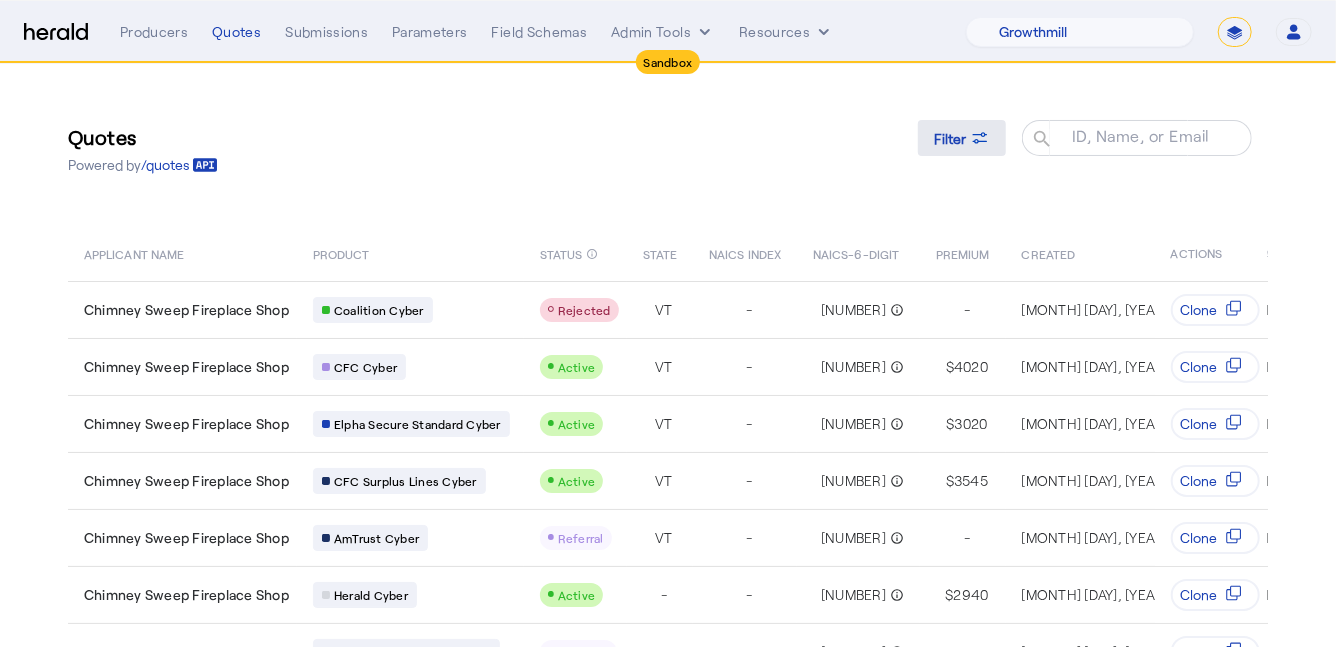 click on "Filter" at bounding box center [950, 138] 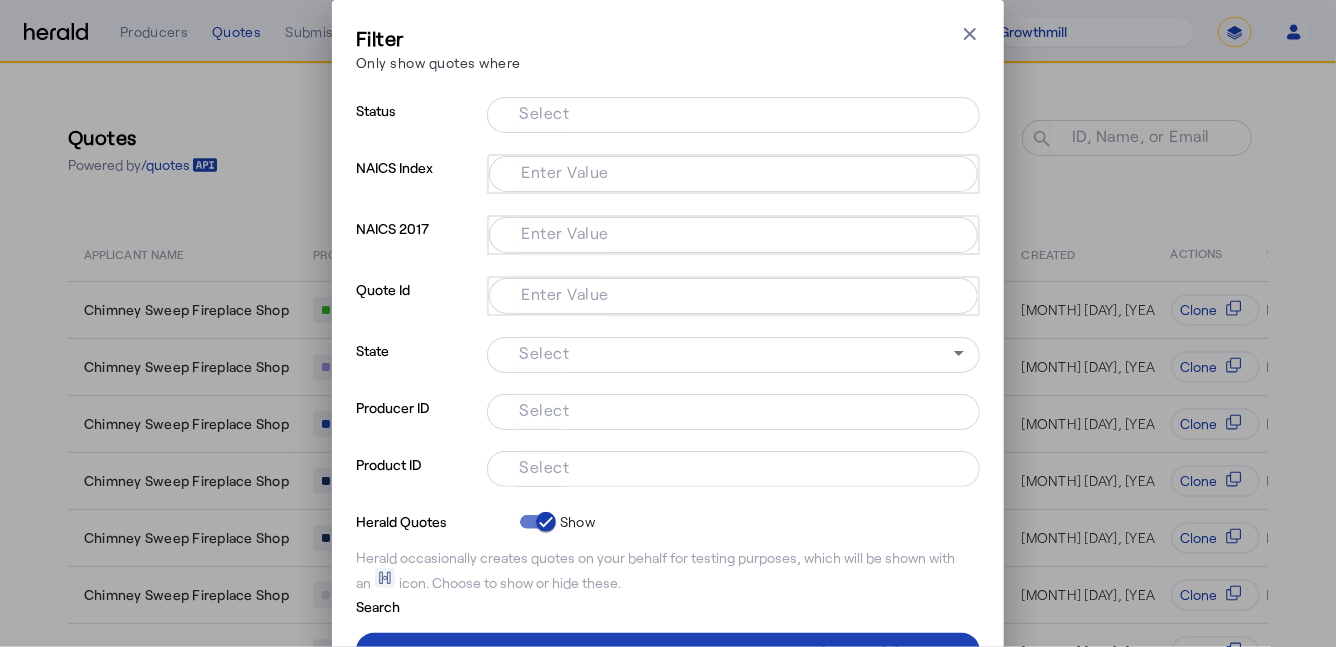 click on "Select" at bounding box center (729, 467) 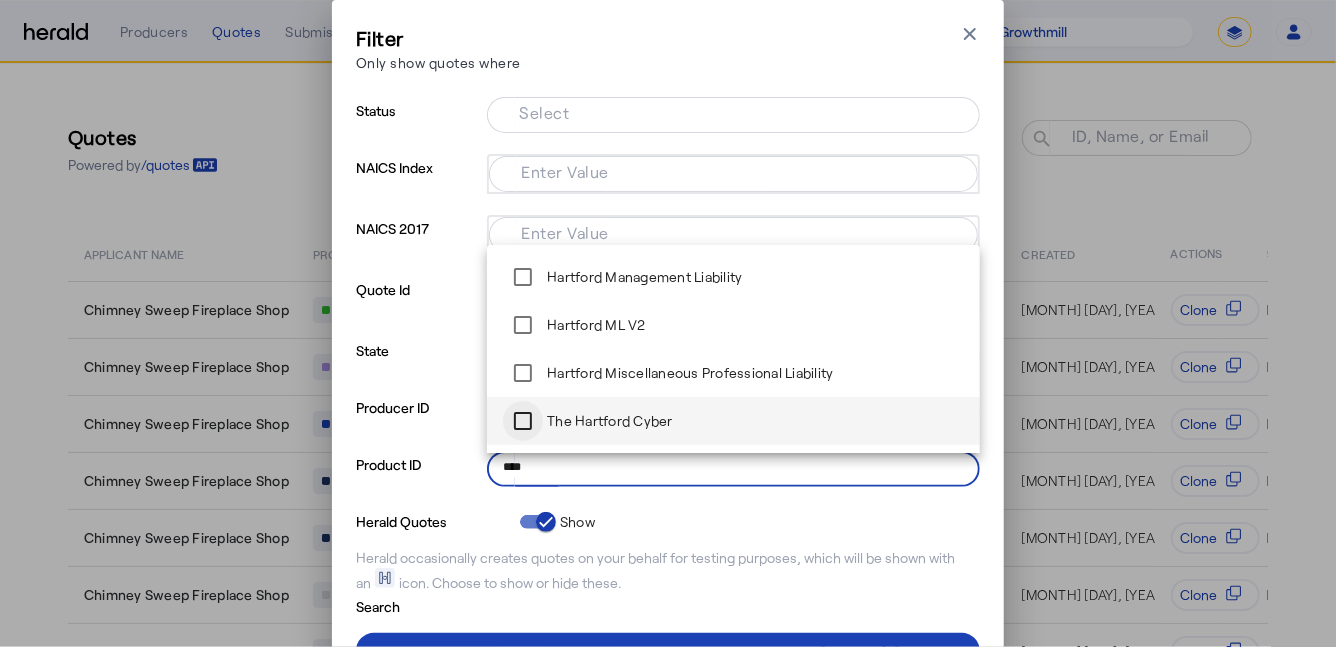 type on "****" 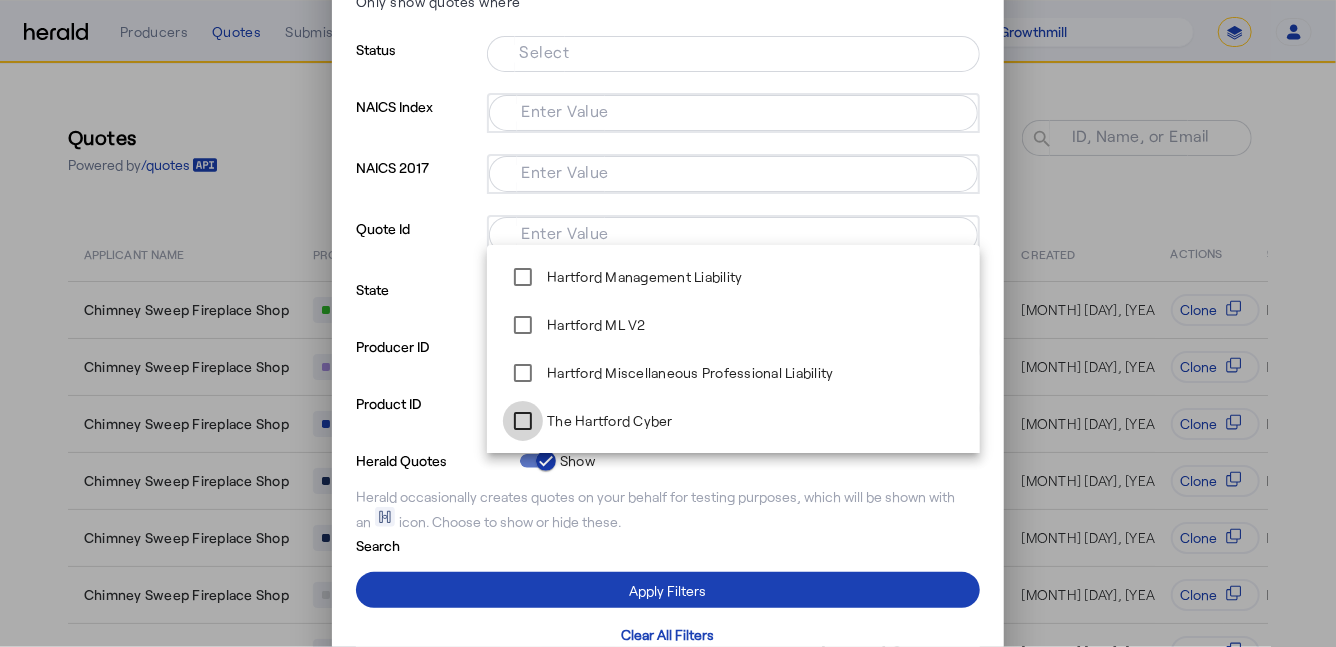 scroll, scrollTop: 68, scrollLeft: 0, axis: vertical 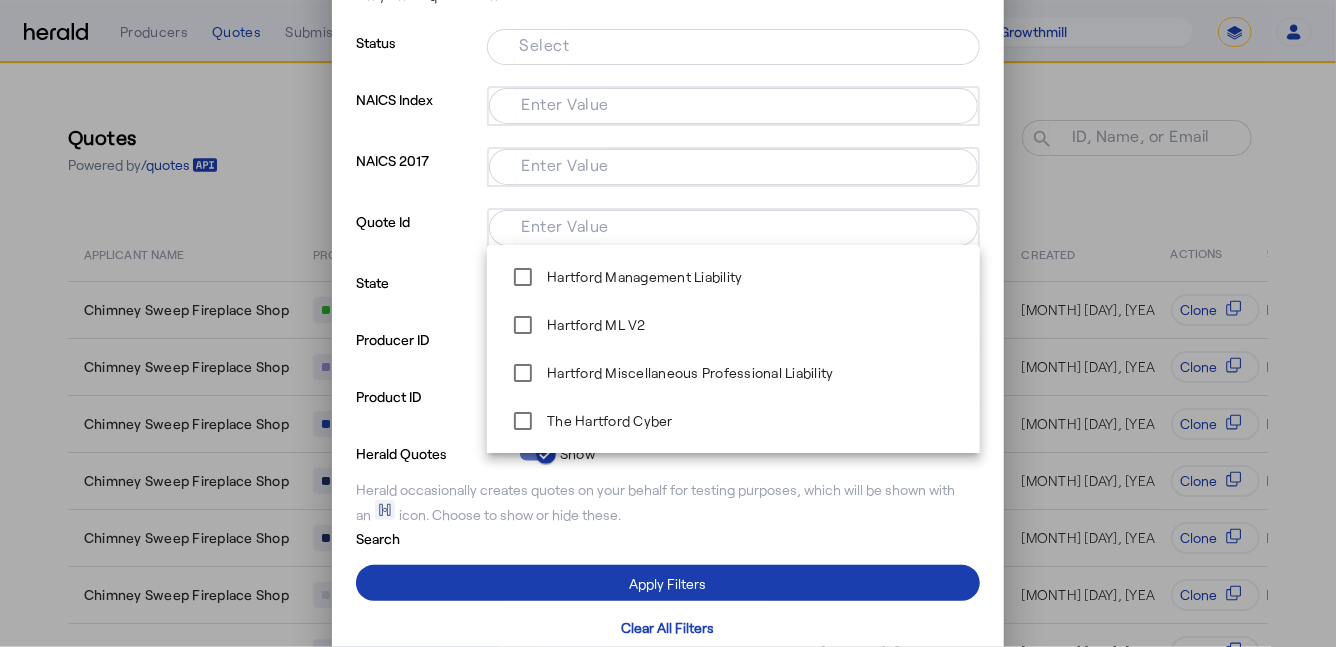 click at bounding box center (668, 583) 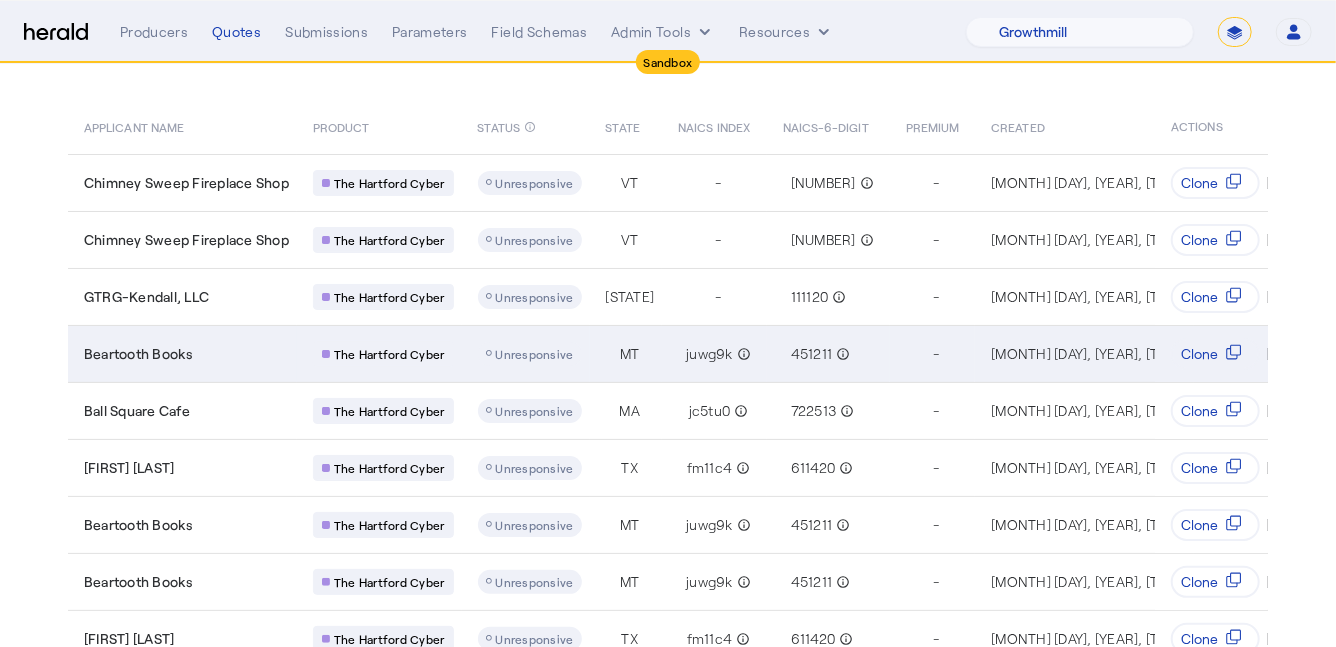 scroll, scrollTop: 80, scrollLeft: 0, axis: vertical 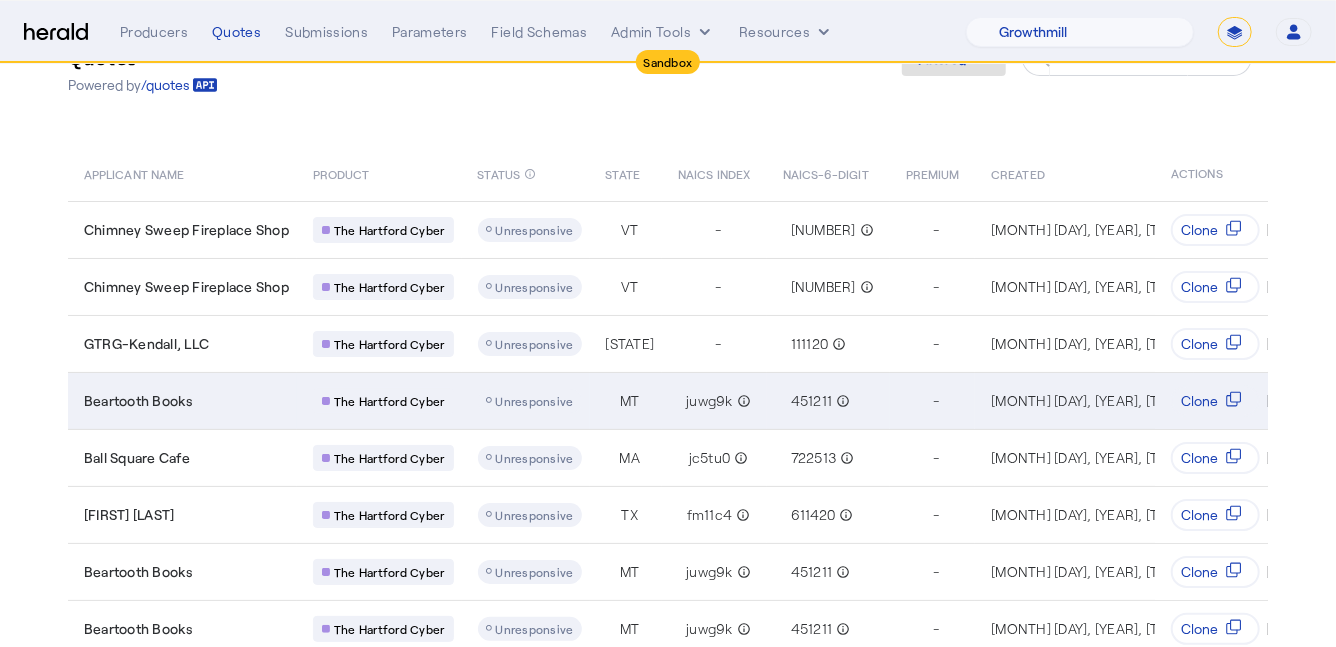 click on "Beartooth Books" at bounding box center (182, 400) 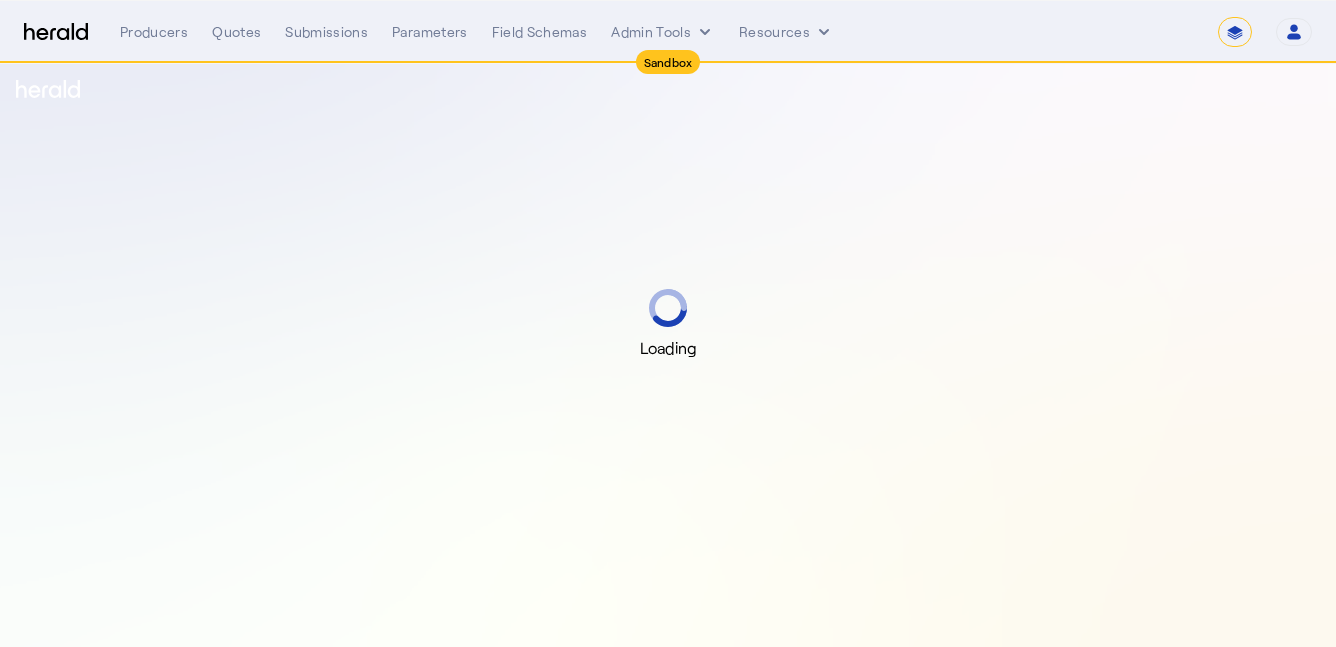 select on "*******" 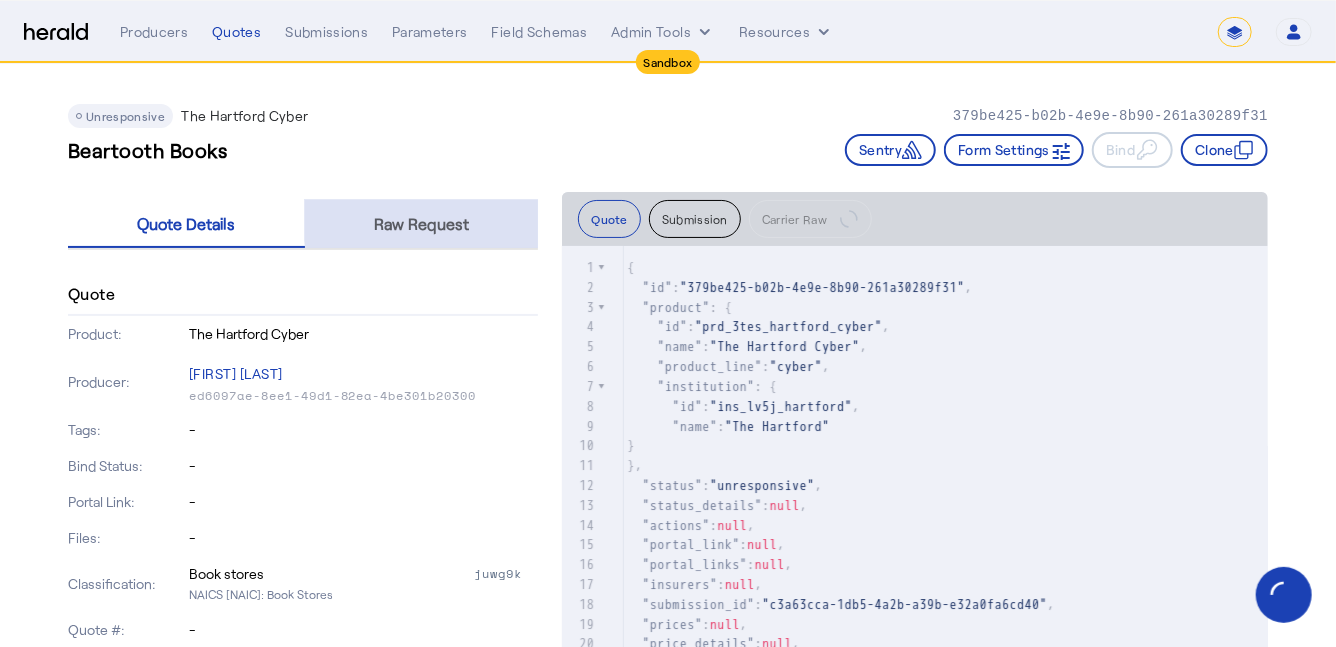 click on "Raw Request" at bounding box center (421, 224) 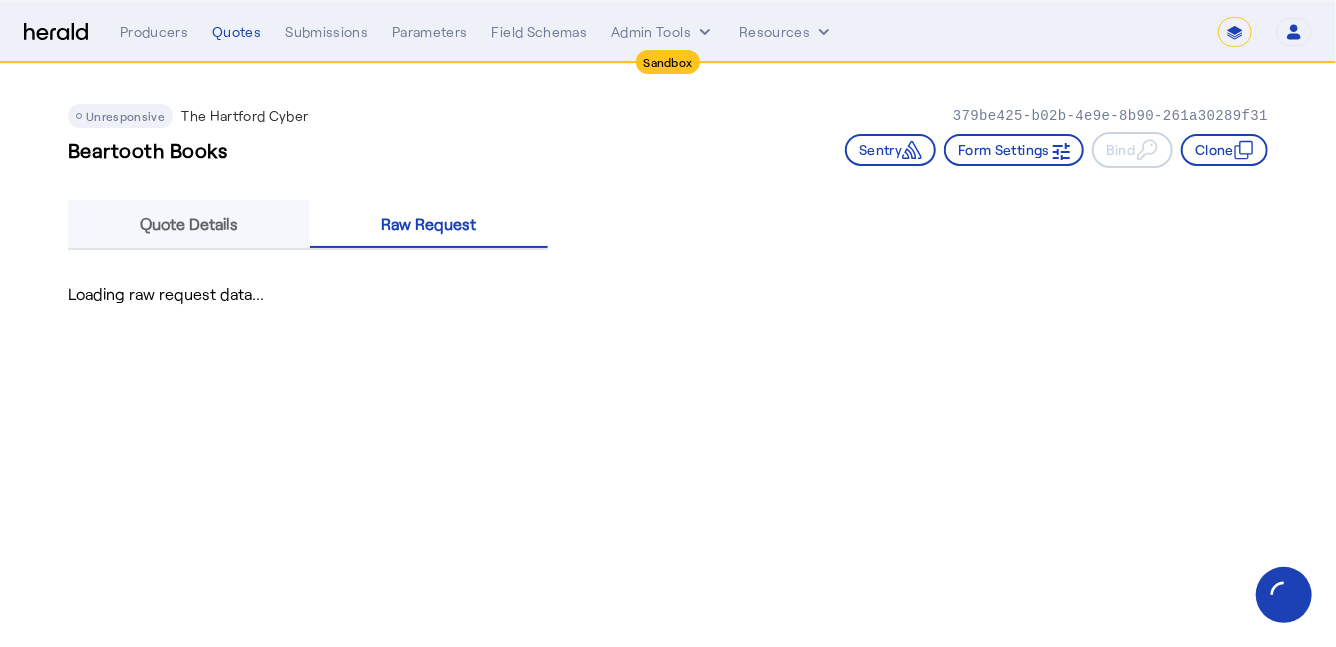 click on "Quote Details" at bounding box center (189, 224) 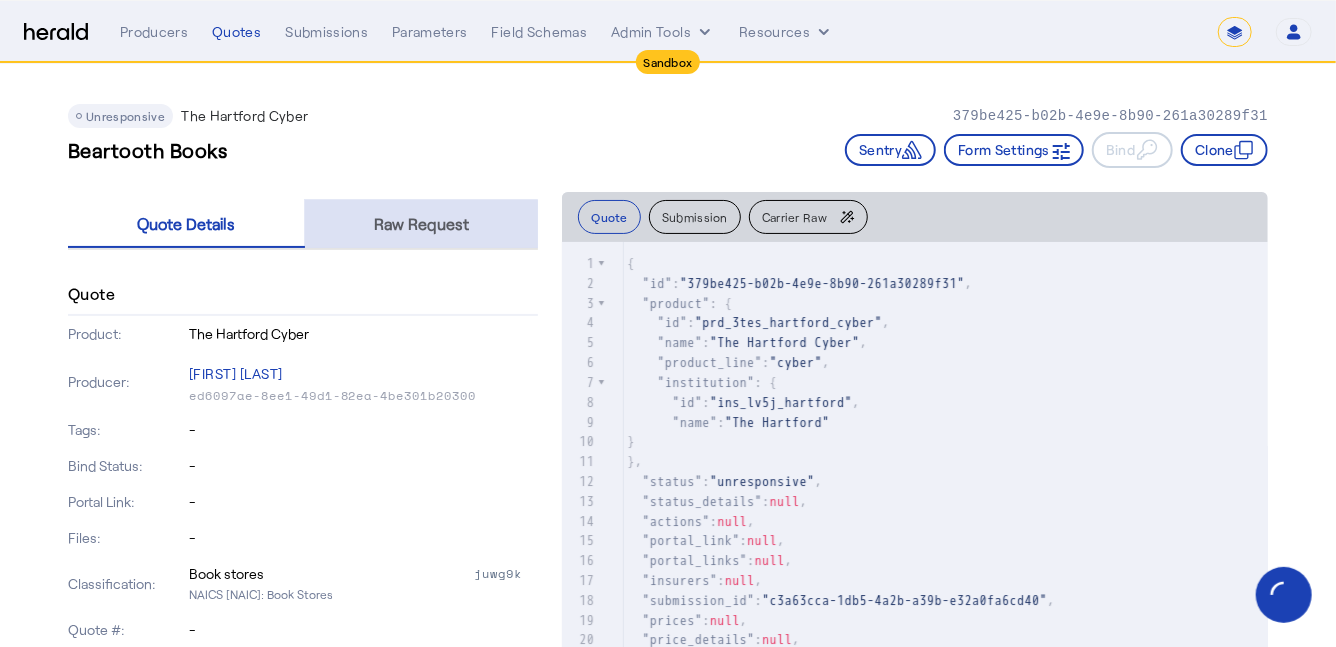 click on "Raw Request" at bounding box center [421, 224] 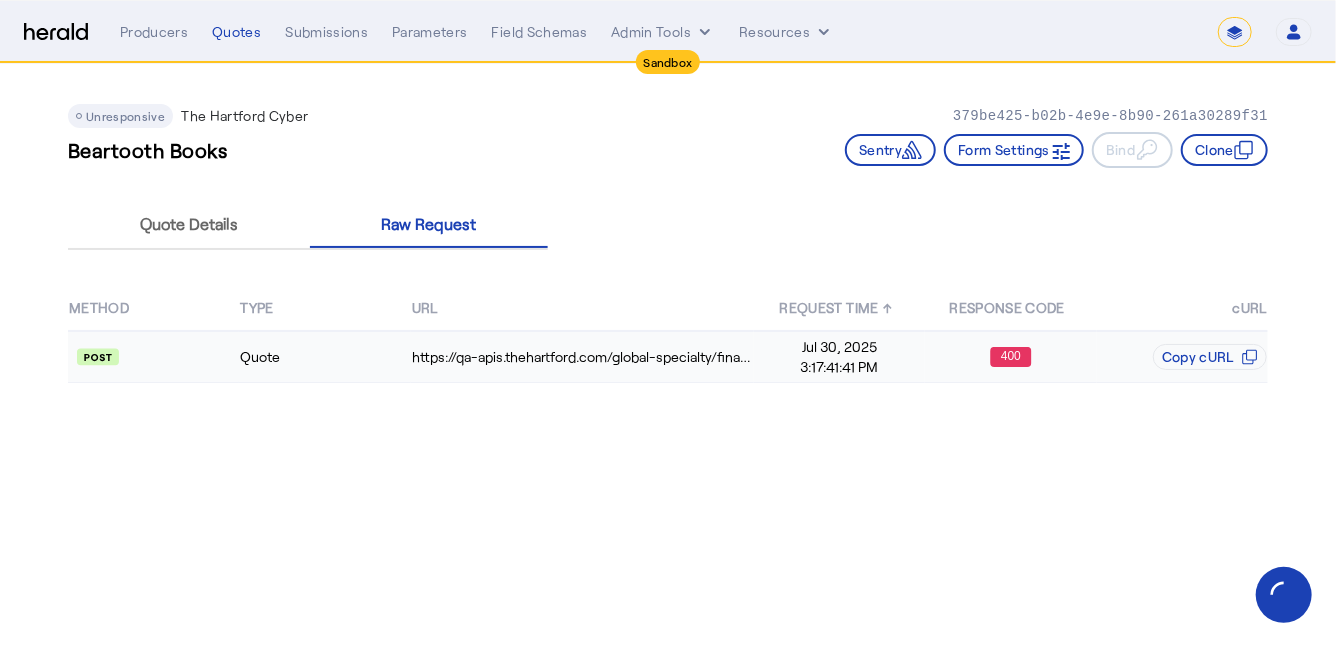 click on "Quote" 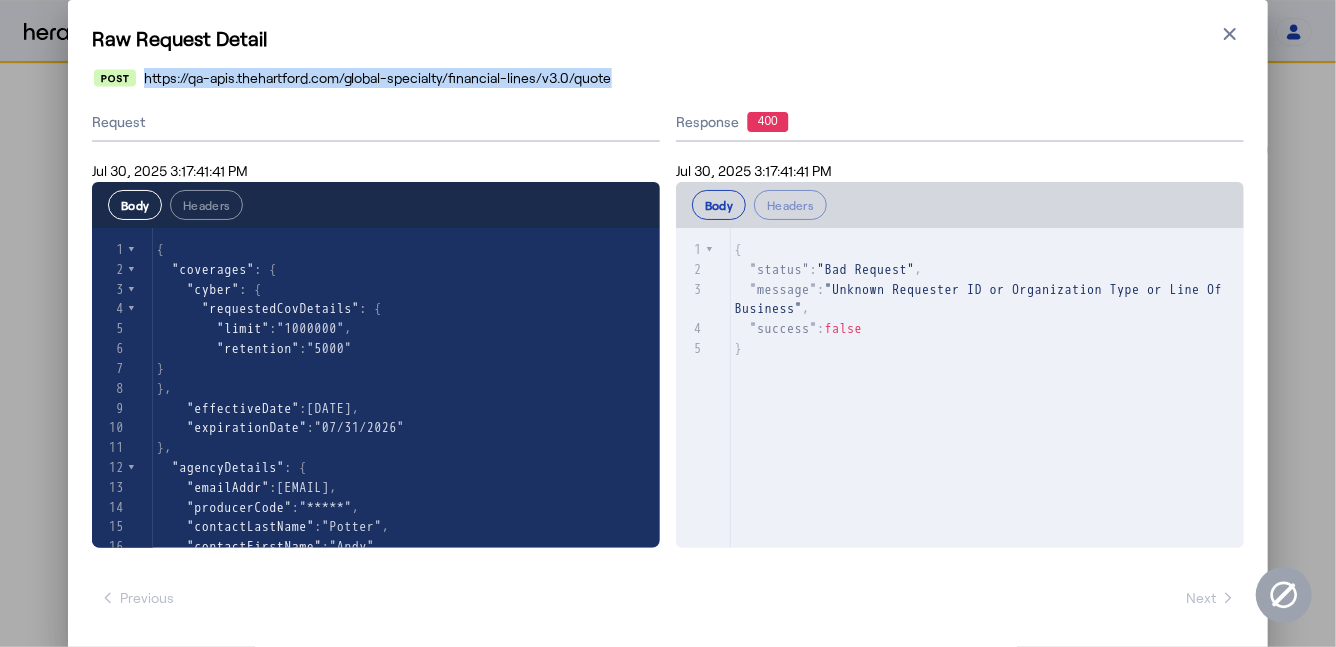 drag, startPoint x: 623, startPoint y: 86, endPoint x: 139, endPoint y: 68, distance: 484.3346 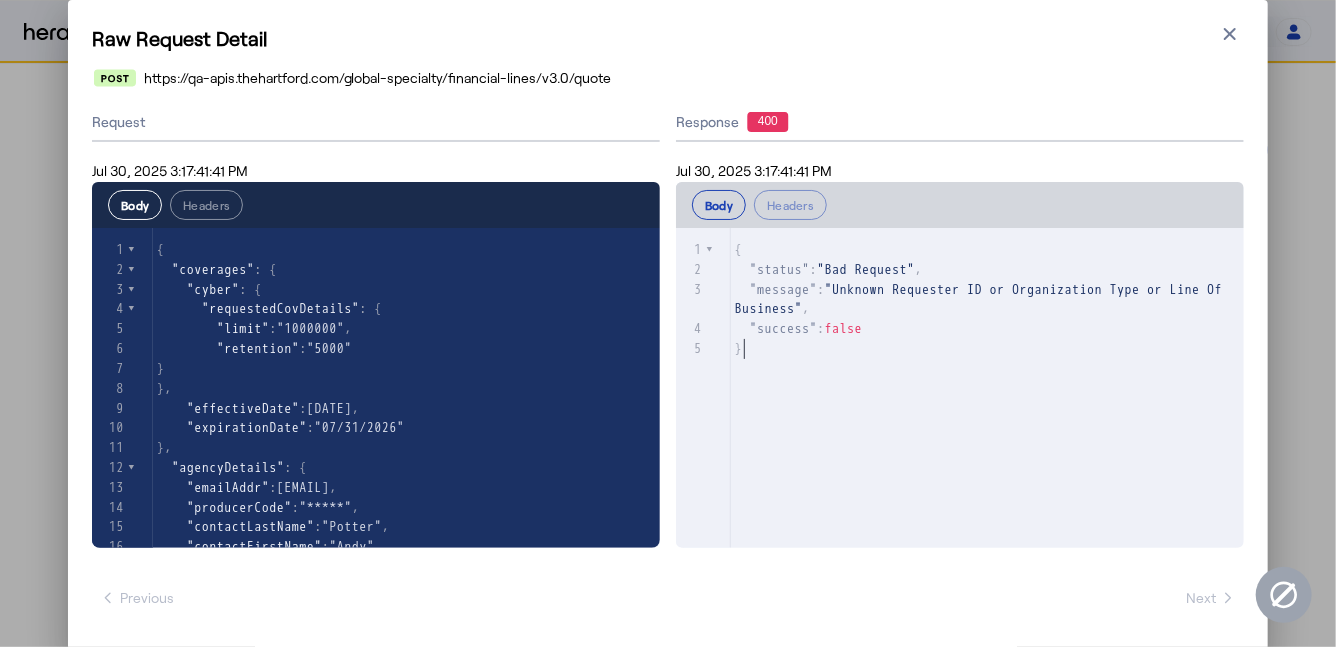 type on "**********" 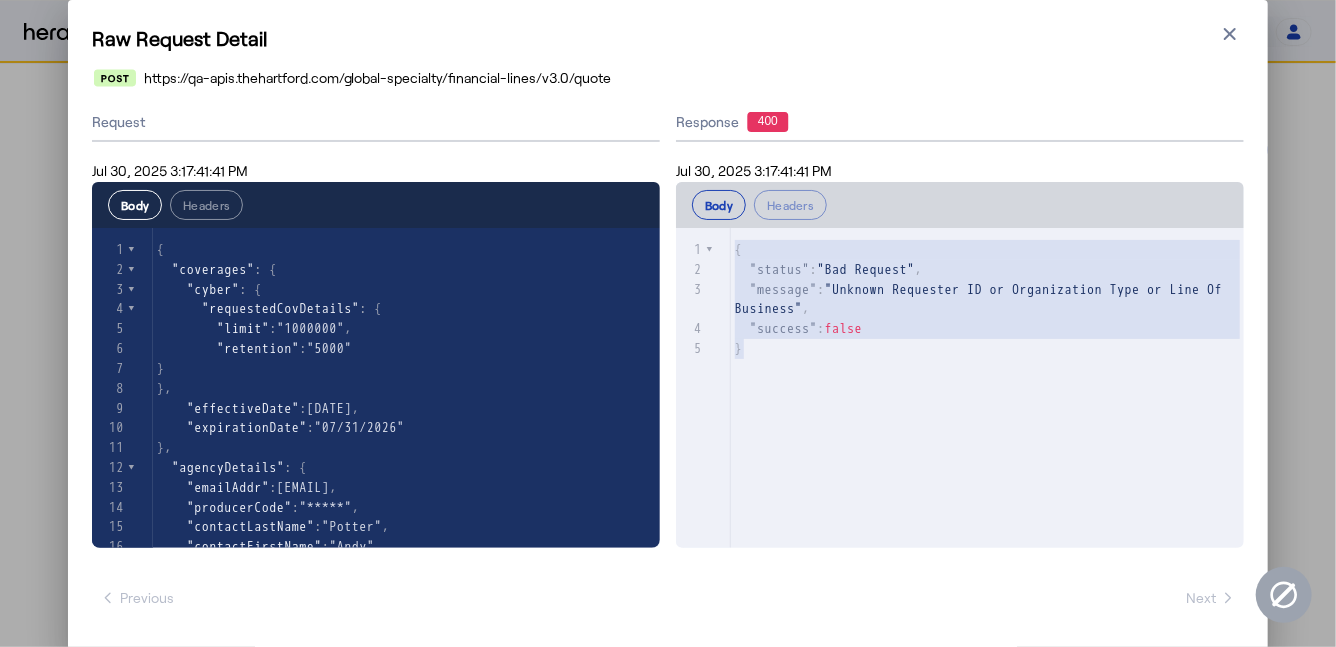 drag, startPoint x: 855, startPoint y: 352, endPoint x: 682, endPoint y: 226, distance: 214.02103 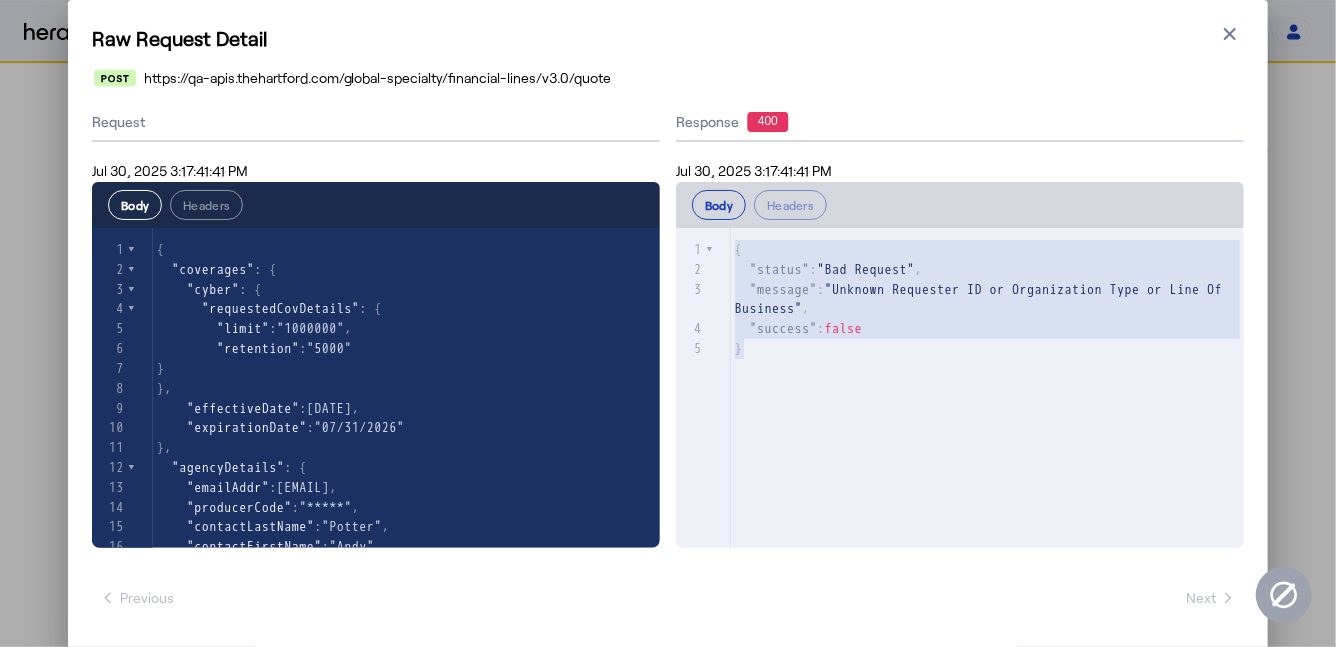 type on "**********" 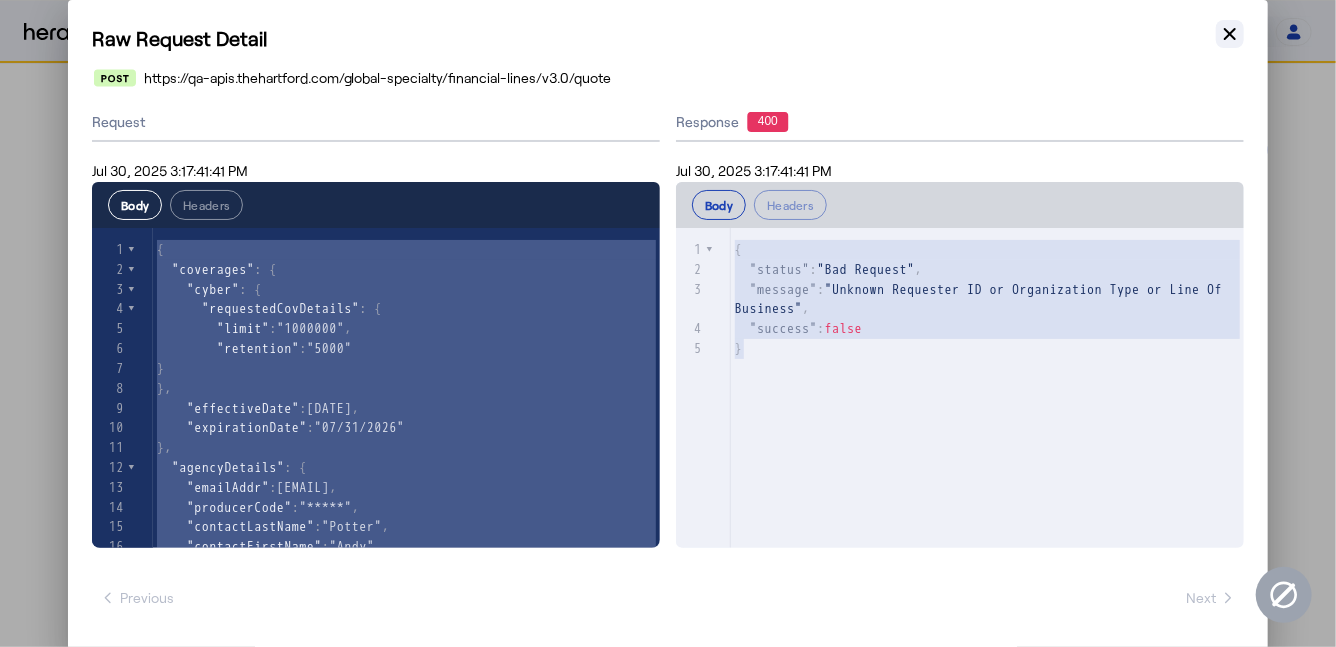 click on "Close modal" at bounding box center (1230, 34) 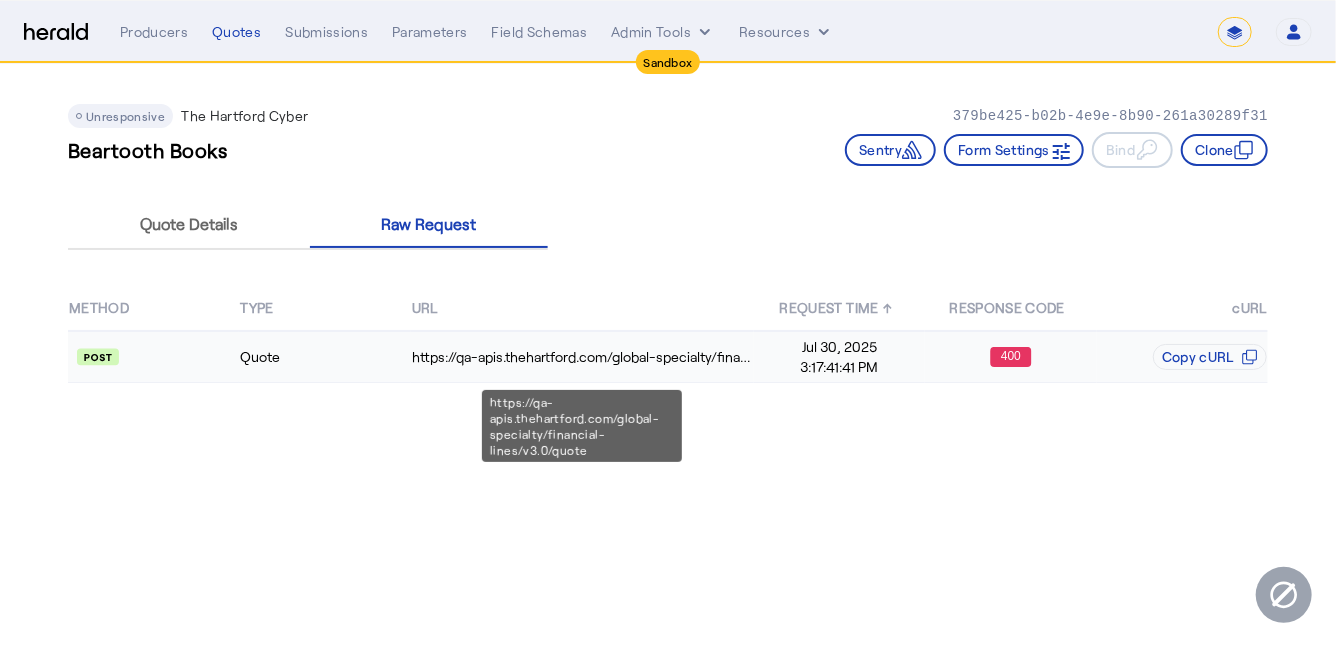 click on "https://qa-apis.thehartford.com/global-specialty/financial-lines/v3.0/quote" 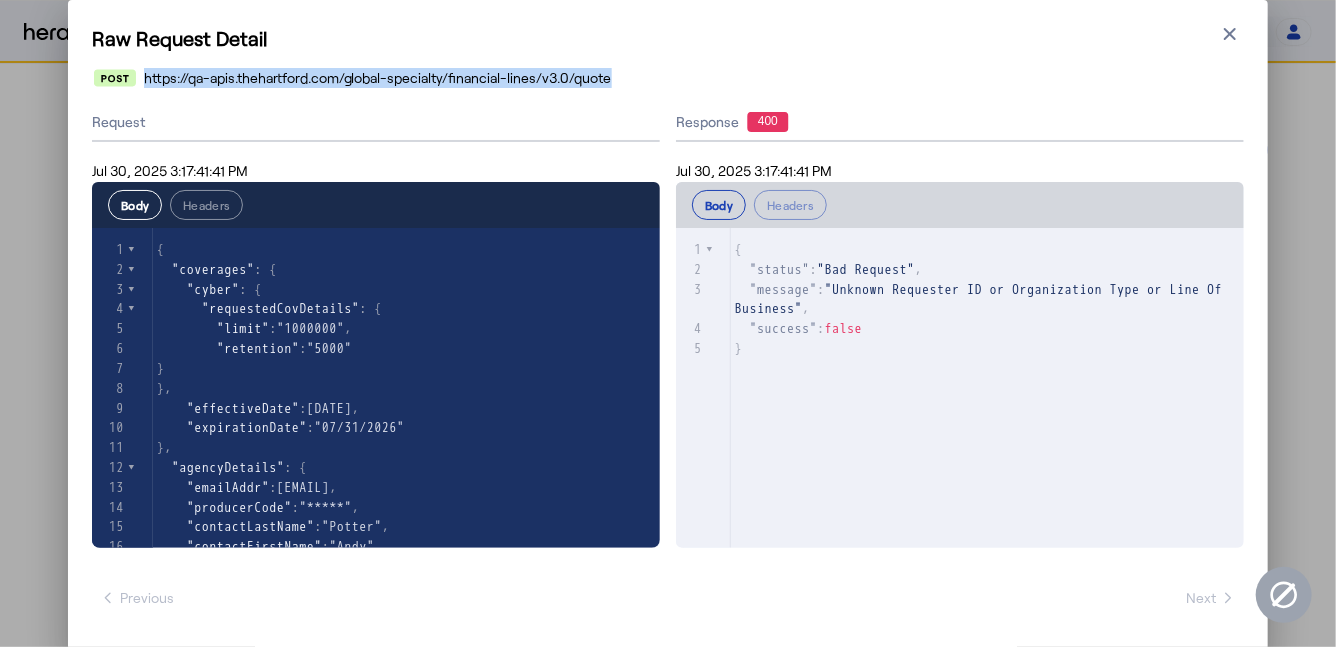 drag, startPoint x: 615, startPoint y: 78, endPoint x: 140, endPoint y: 84, distance: 475.0379 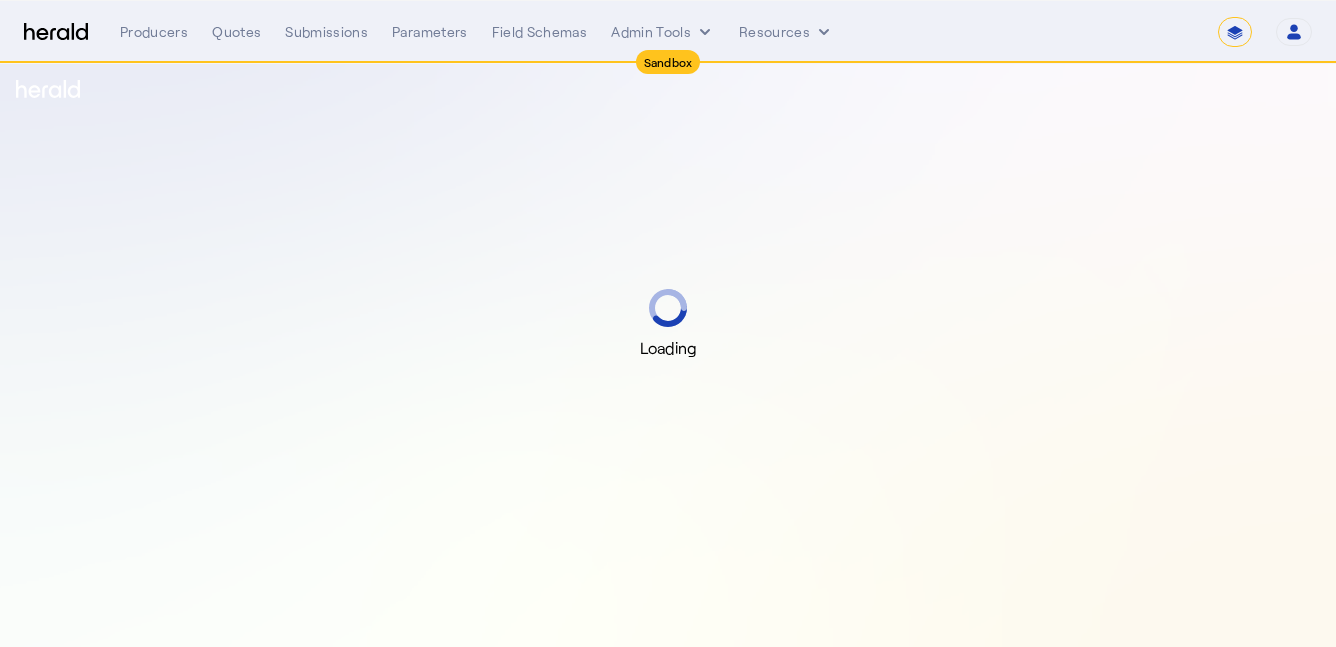 select on "*******" 